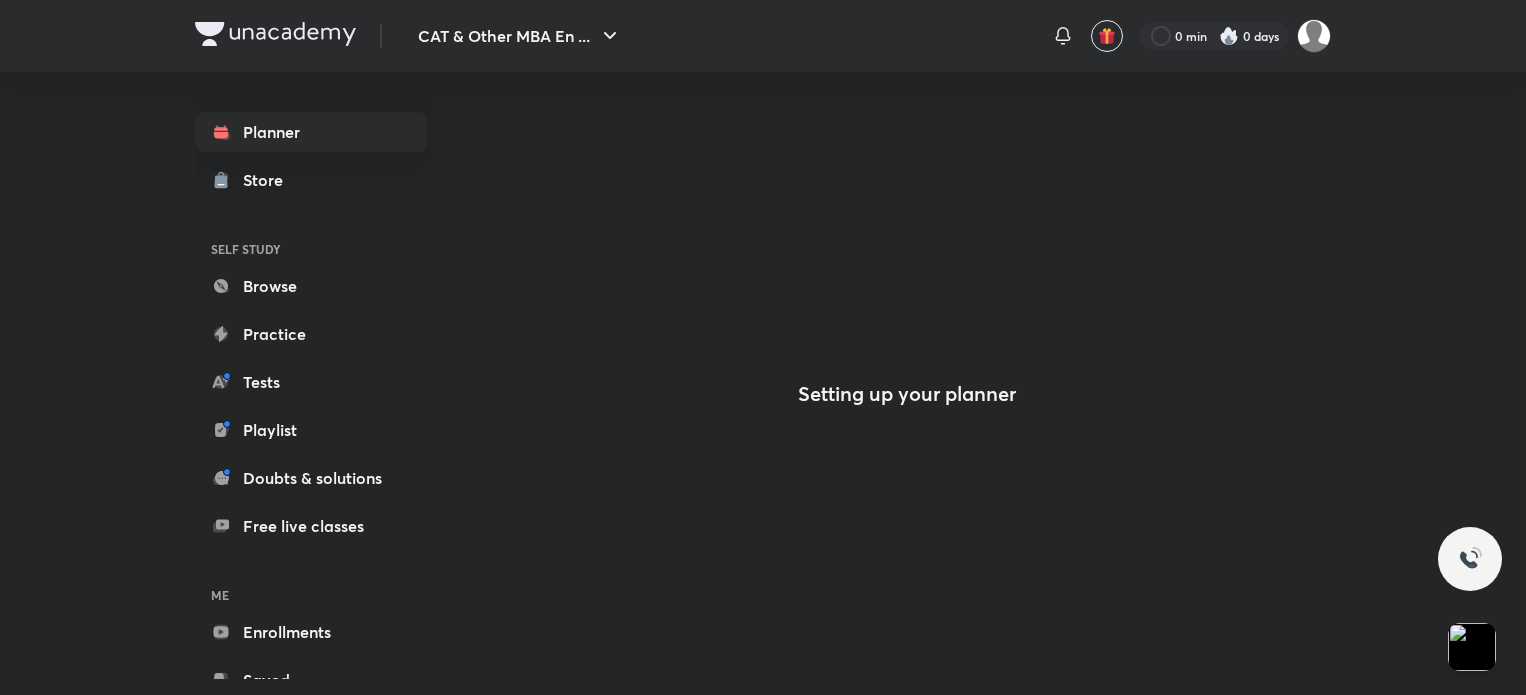 scroll, scrollTop: 0, scrollLeft: 0, axis: both 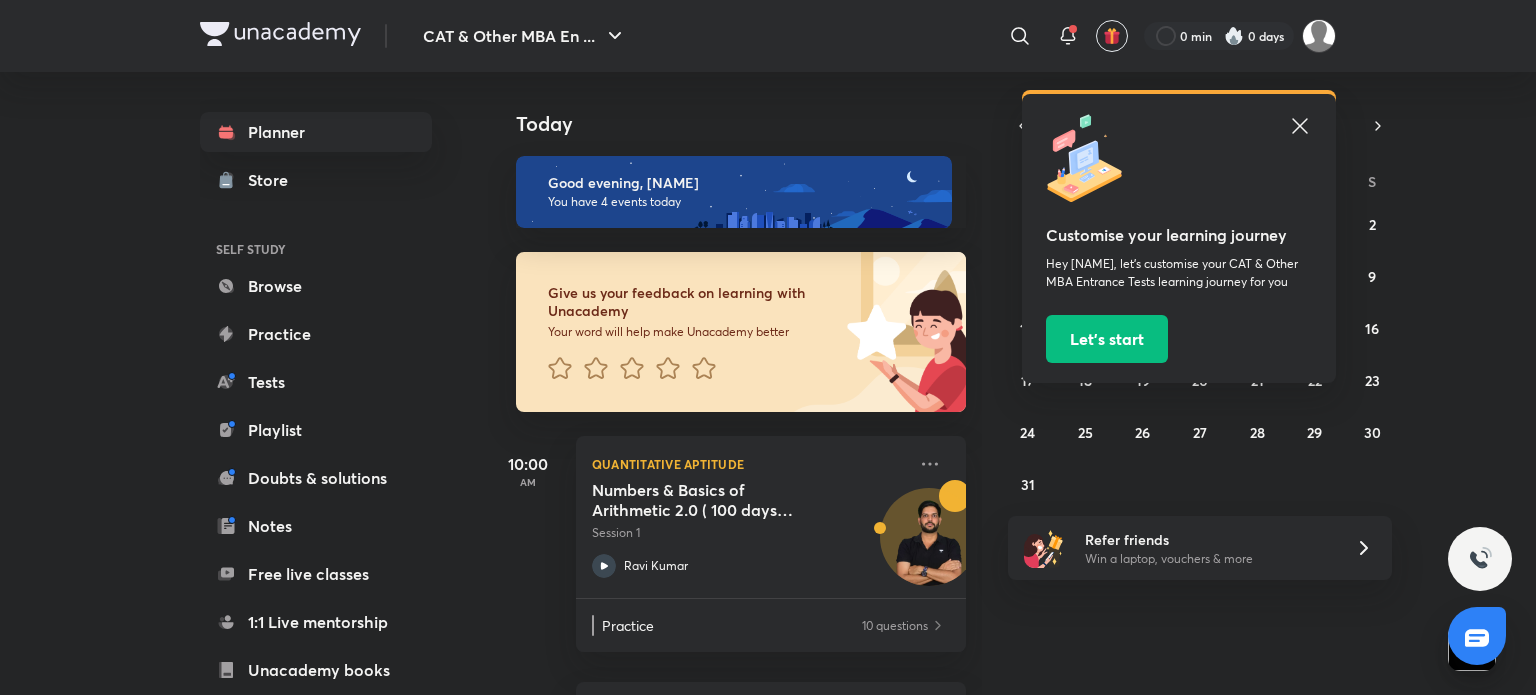 click 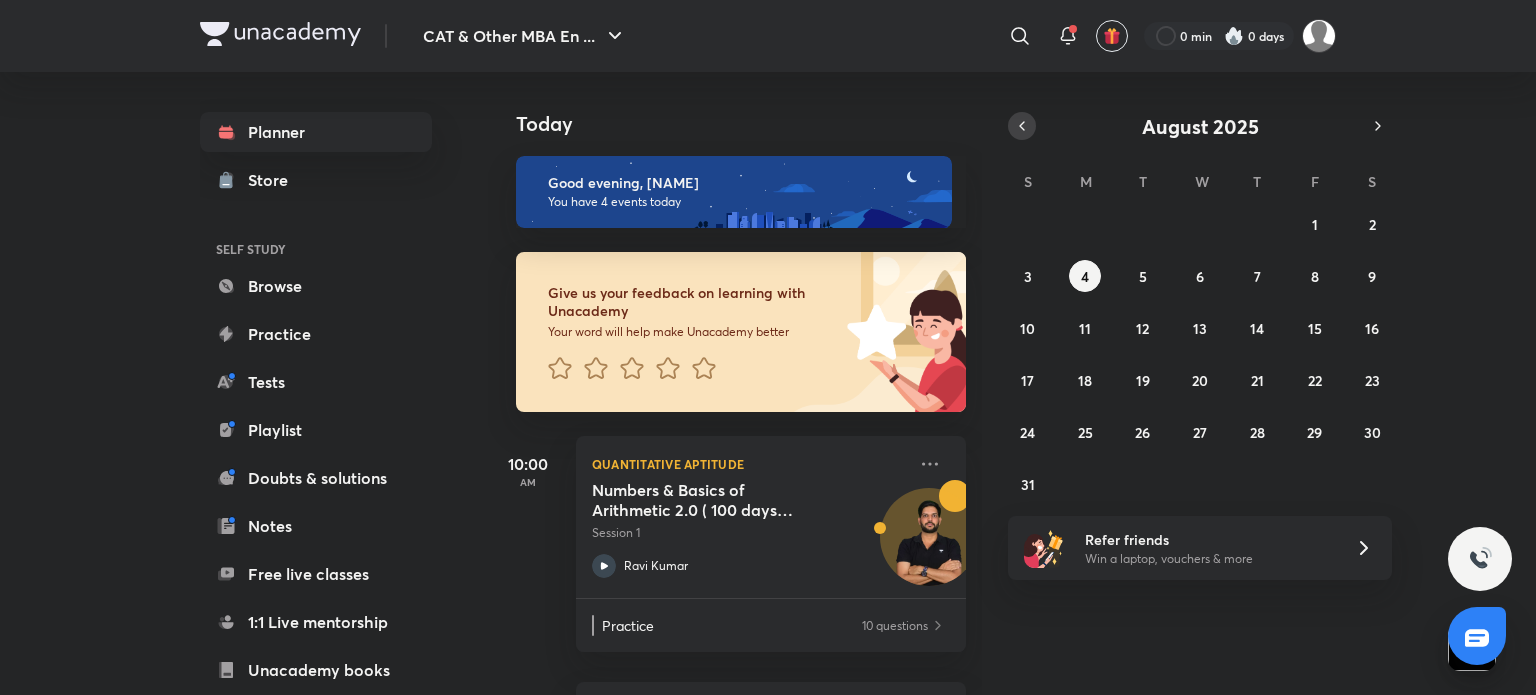 click at bounding box center [1022, 126] 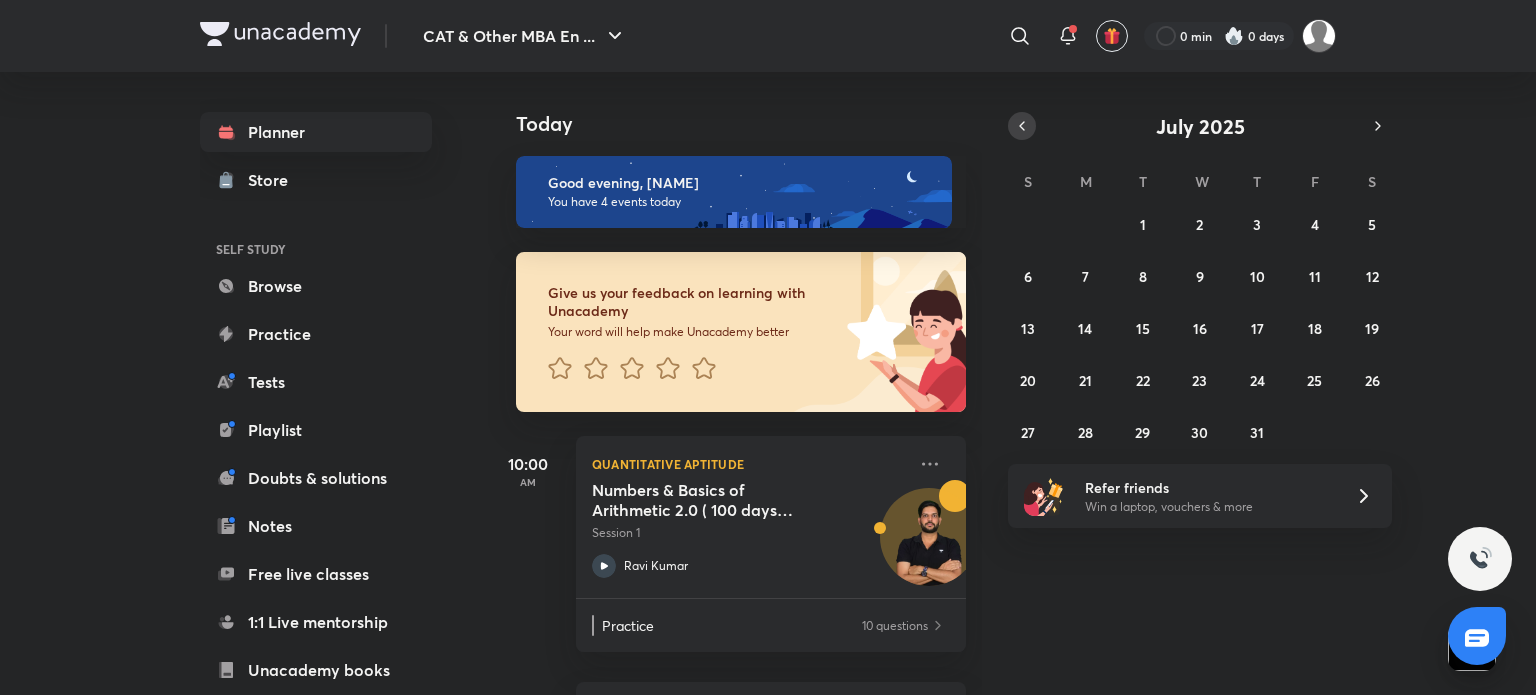 click at bounding box center [1022, 126] 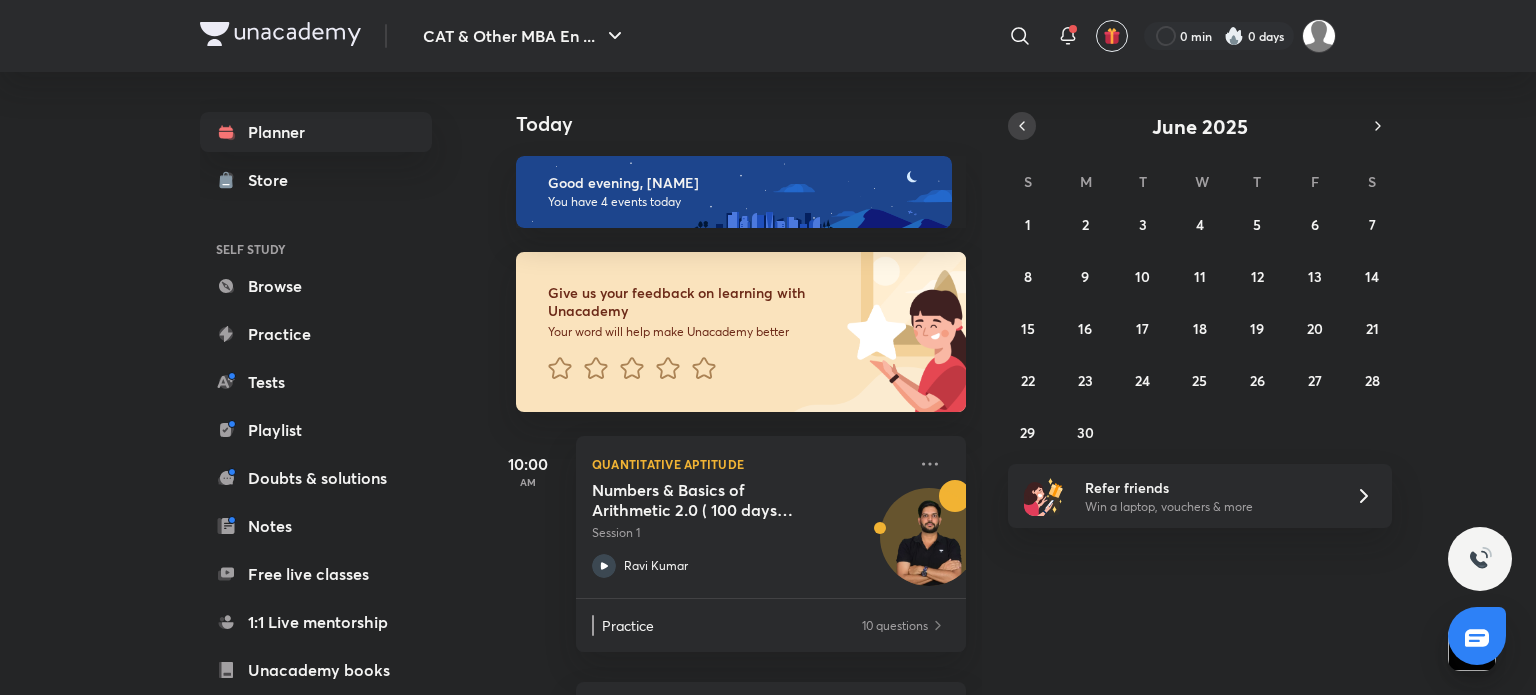 click at bounding box center (1022, 126) 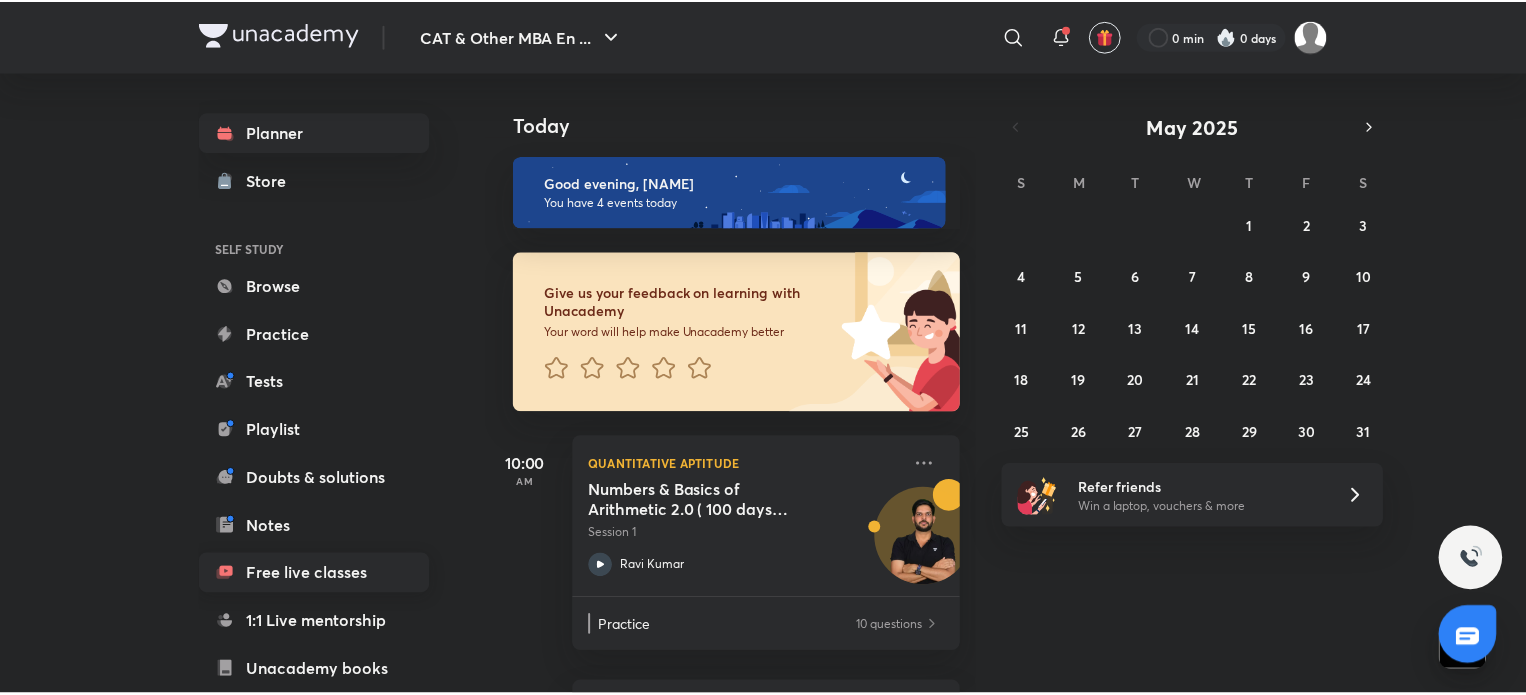 scroll, scrollTop: 204, scrollLeft: 0, axis: vertical 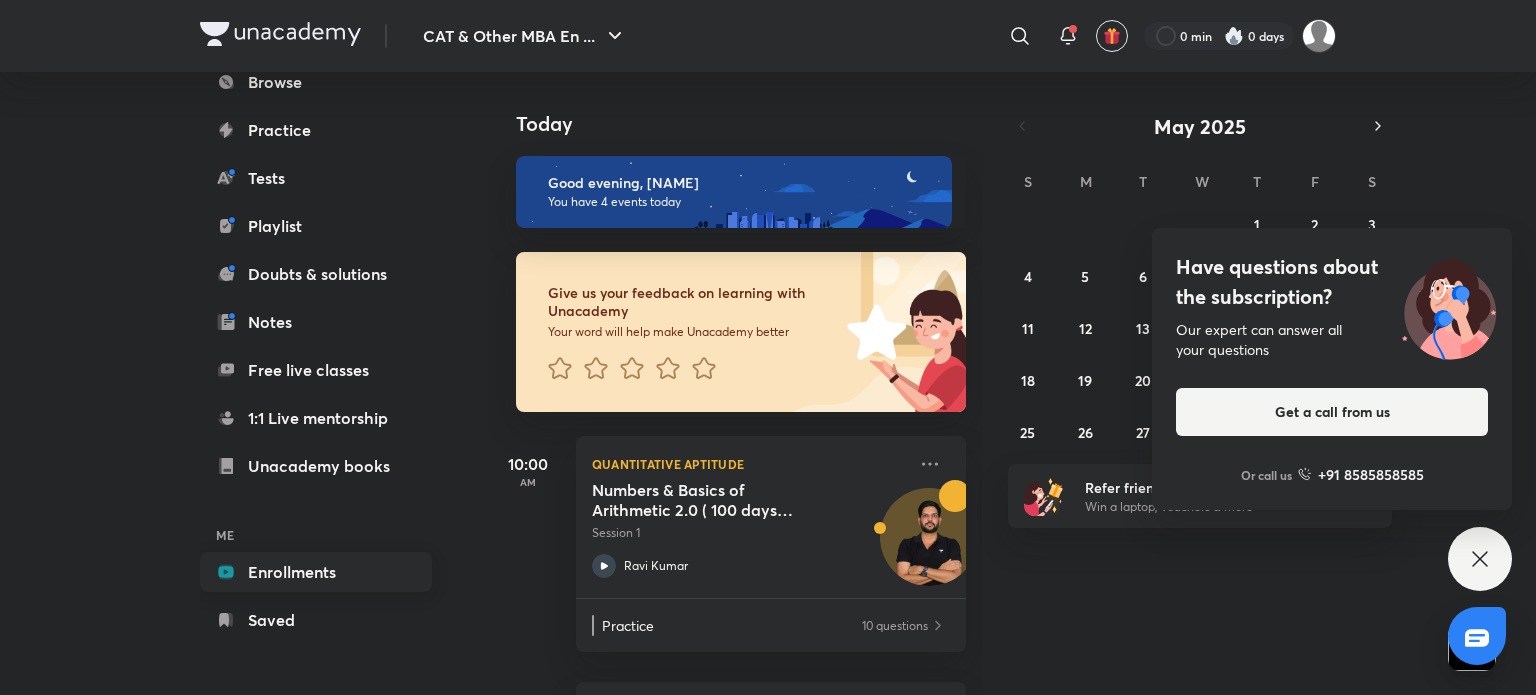 click on "Enrollments" at bounding box center [316, 572] 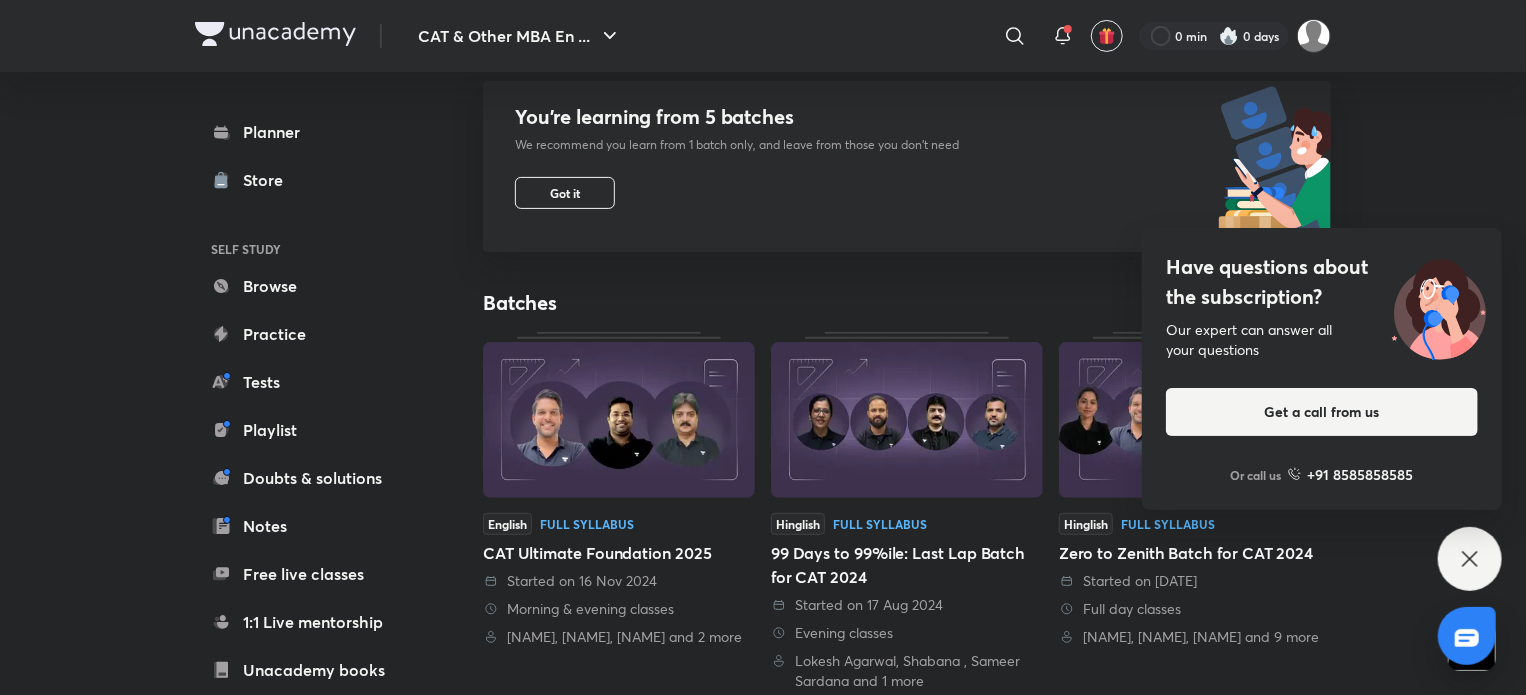scroll, scrollTop: 196, scrollLeft: 0, axis: vertical 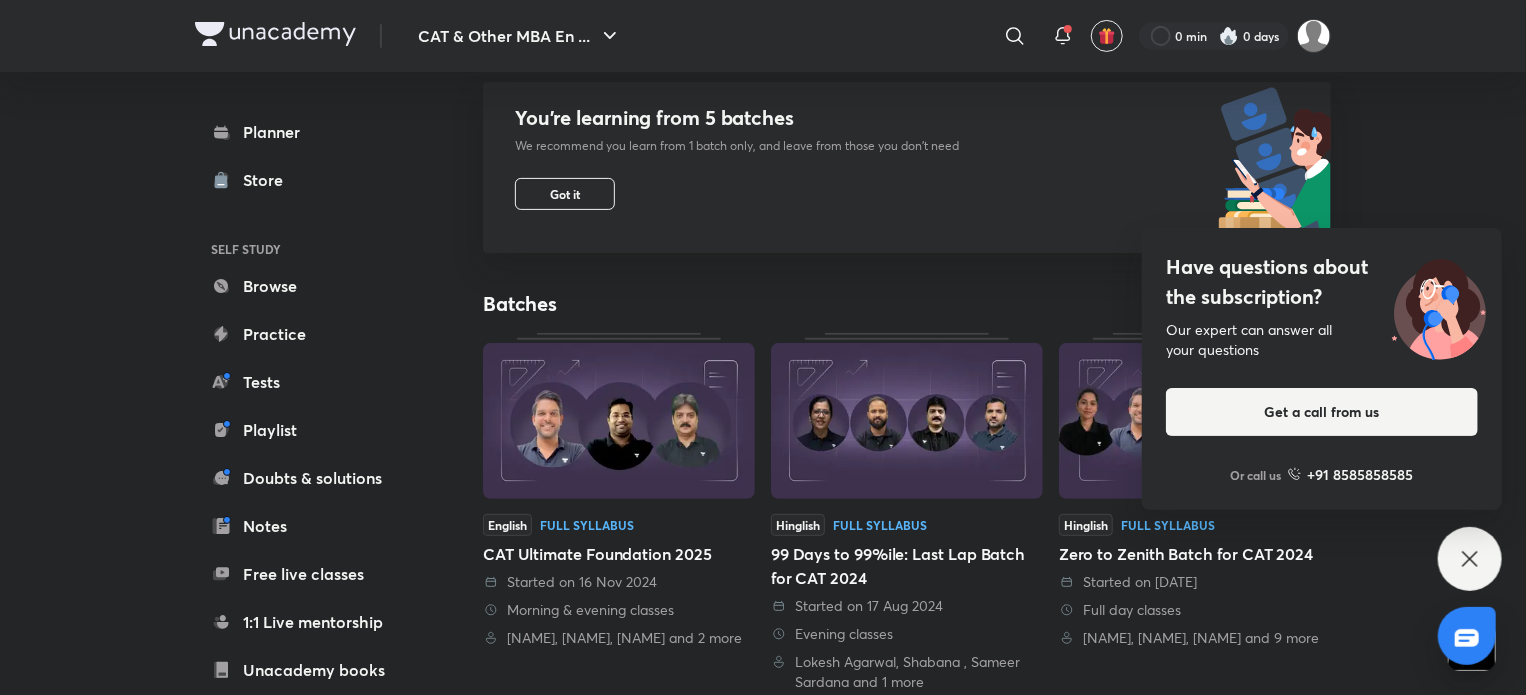 click at bounding box center [619, 421] 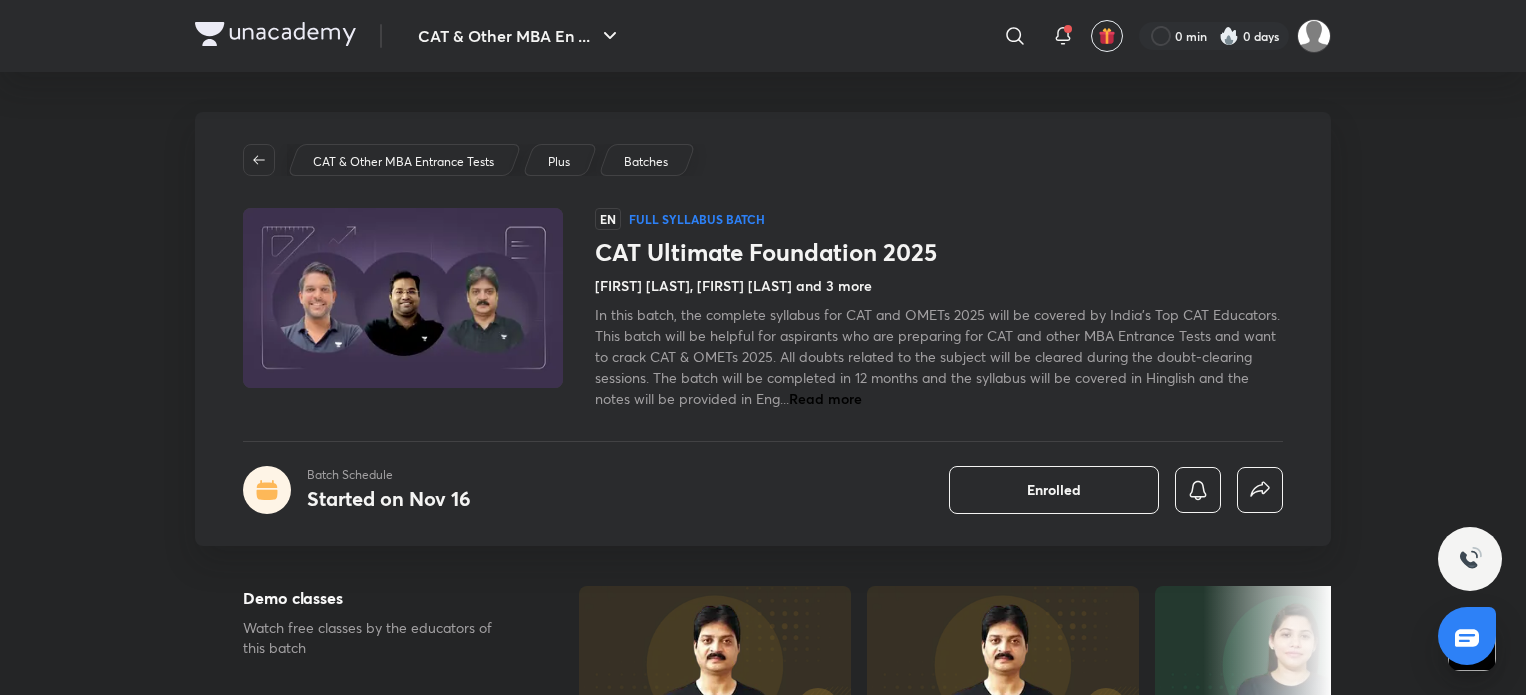 scroll, scrollTop: 0, scrollLeft: 0, axis: both 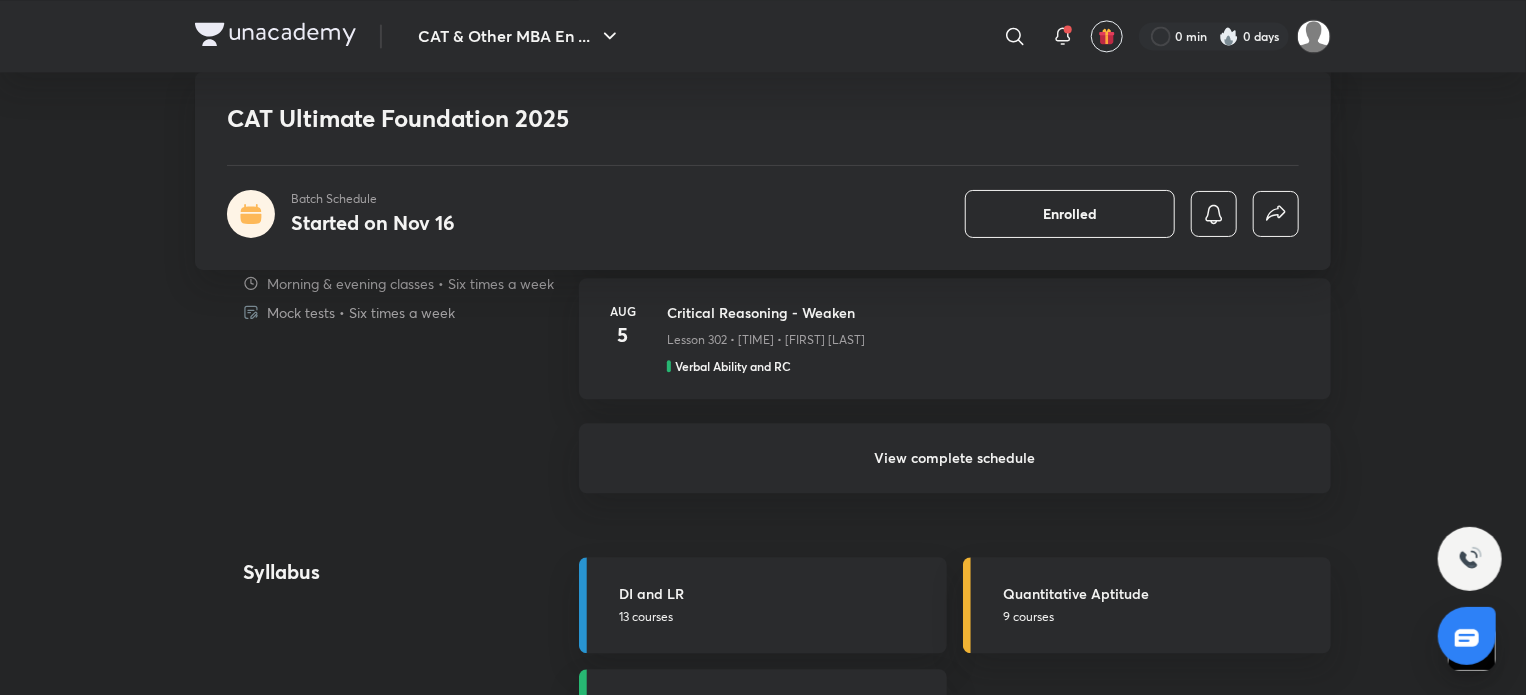 click on "View complete schedule" at bounding box center [955, 458] 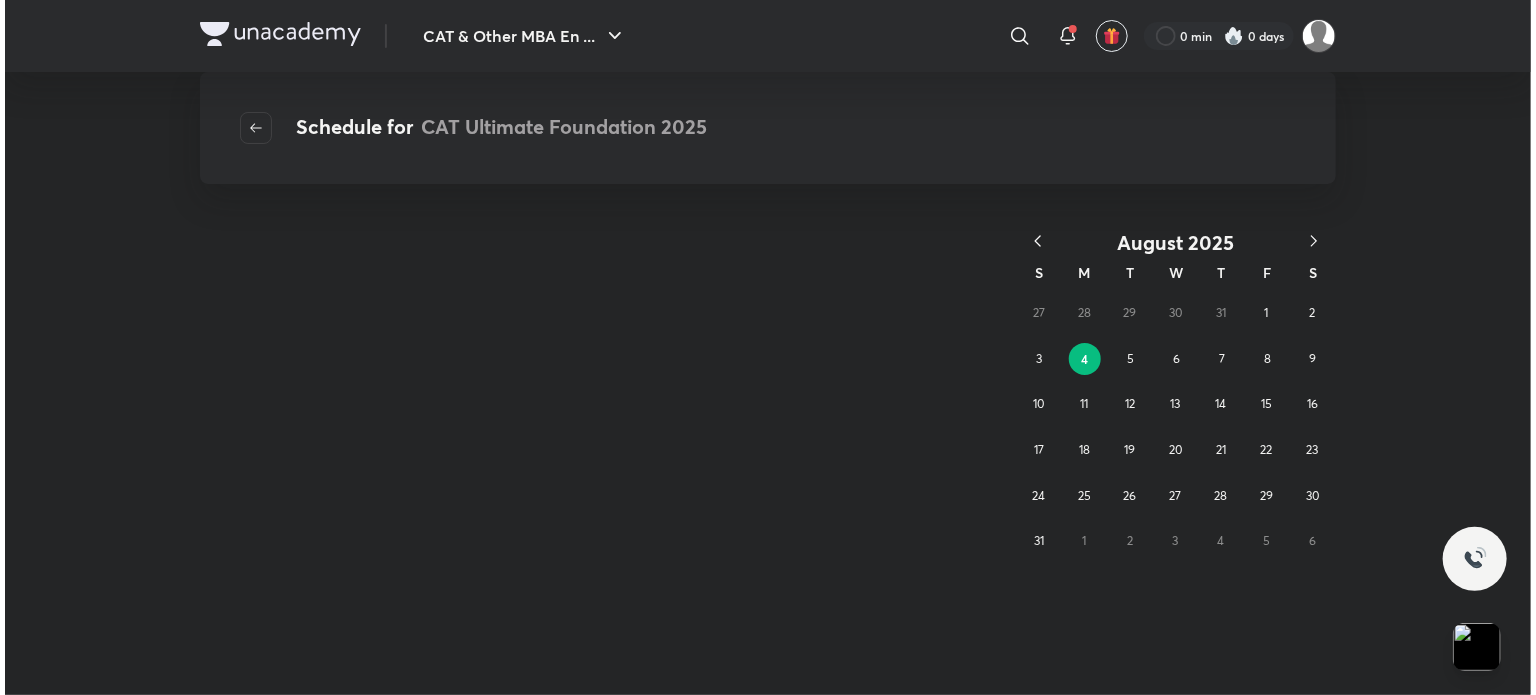 scroll, scrollTop: 0, scrollLeft: 0, axis: both 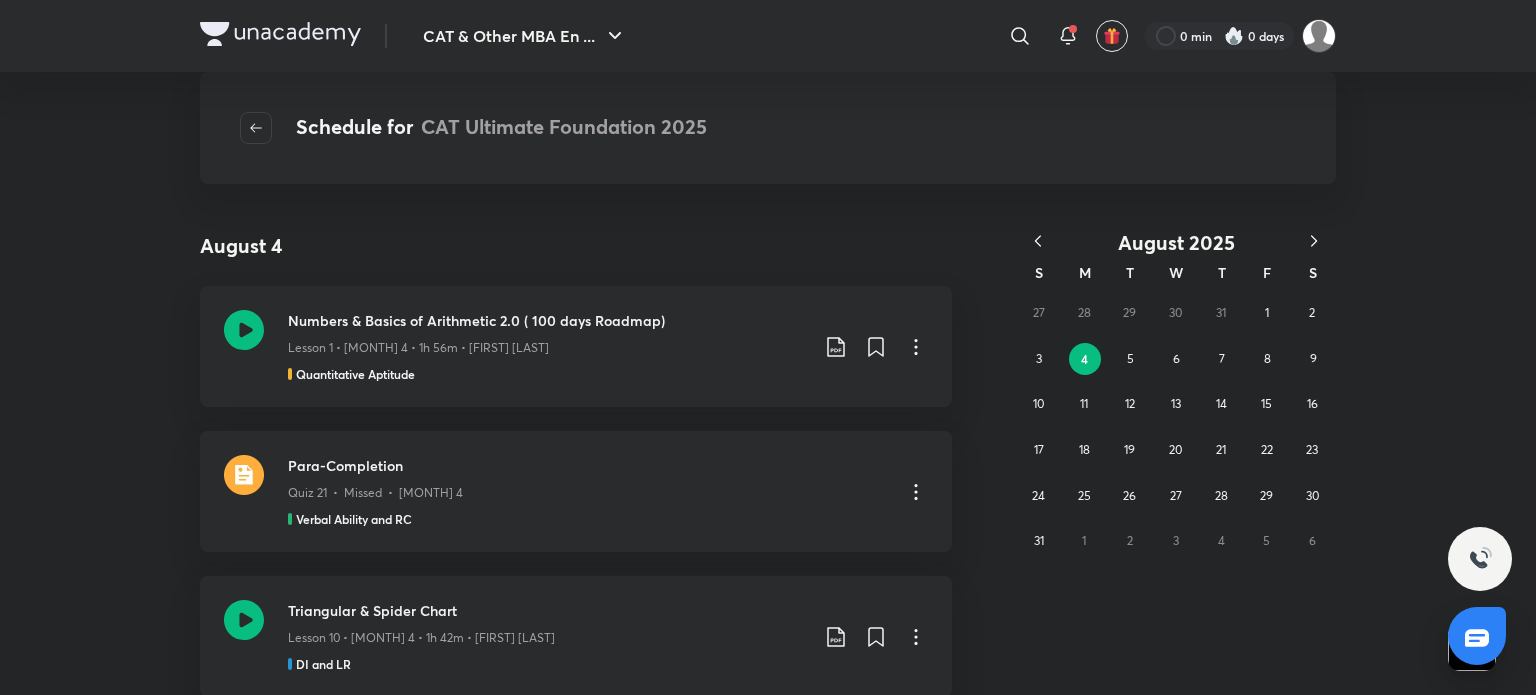click on "August 2025 S M T W T F S 27 28 29 30 31 1 2 3 4 5 6 7 8 9 10 11 12 13 14 15 16 17 18 19 20 21 22 23 24 25 26 27 28 29 30 31 1 2 3 4 5 6" at bounding box center [1128, 1517] 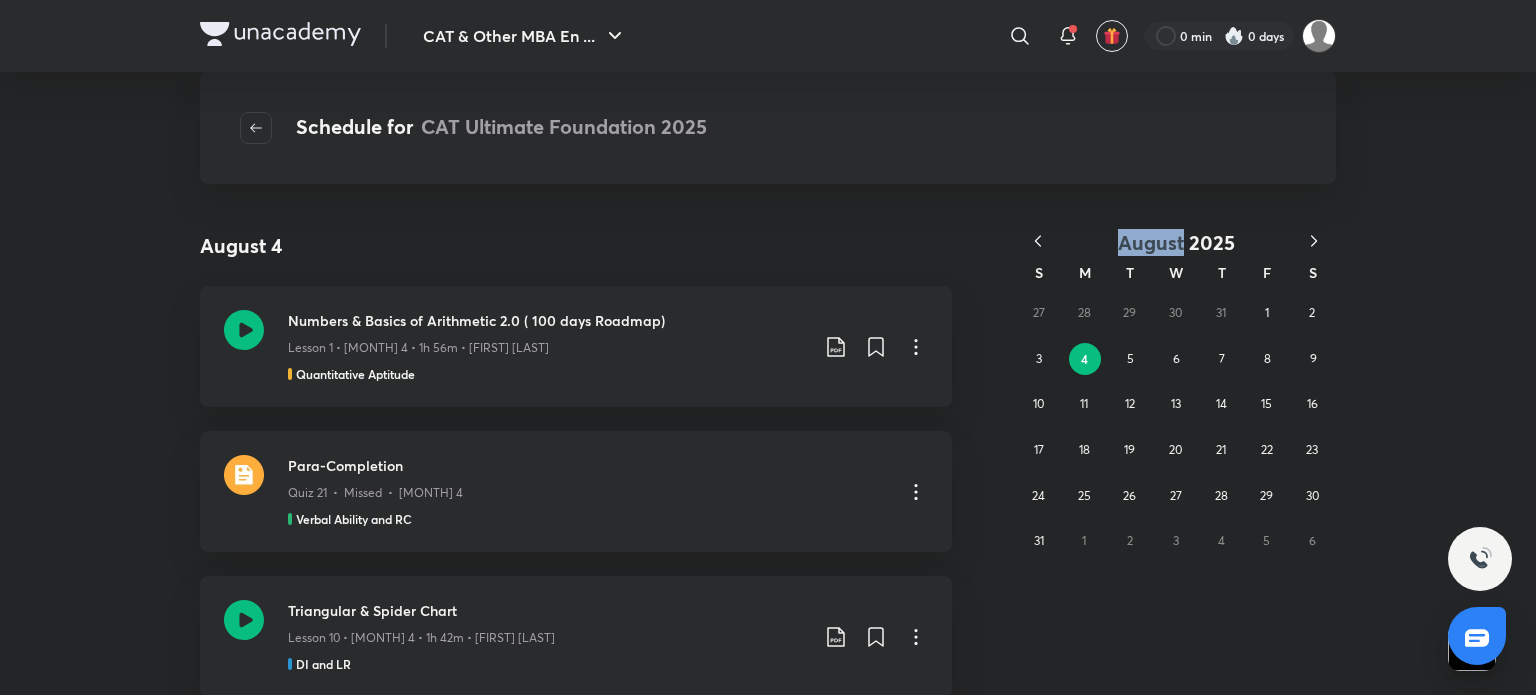 drag, startPoint x: 1033, startPoint y: 227, endPoint x: 1036, endPoint y: 249, distance: 22.203604 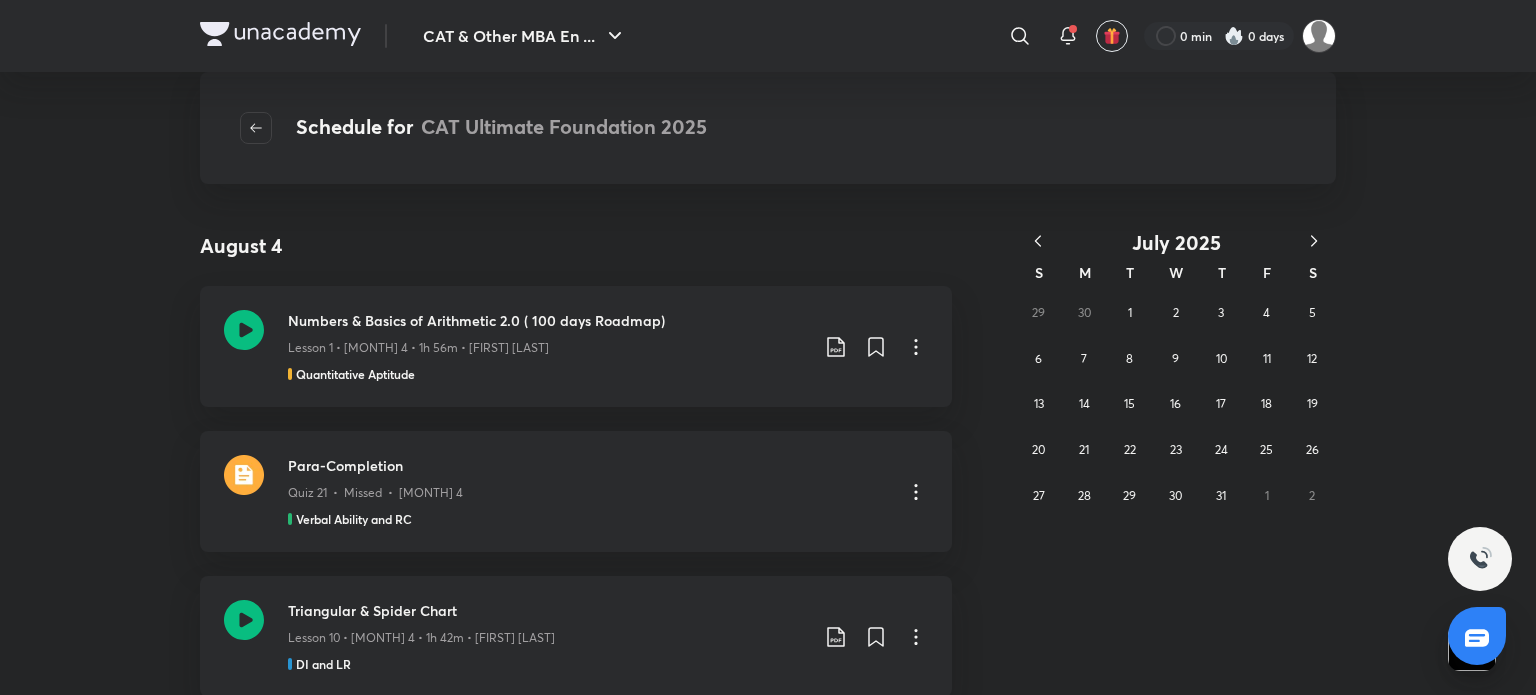 click 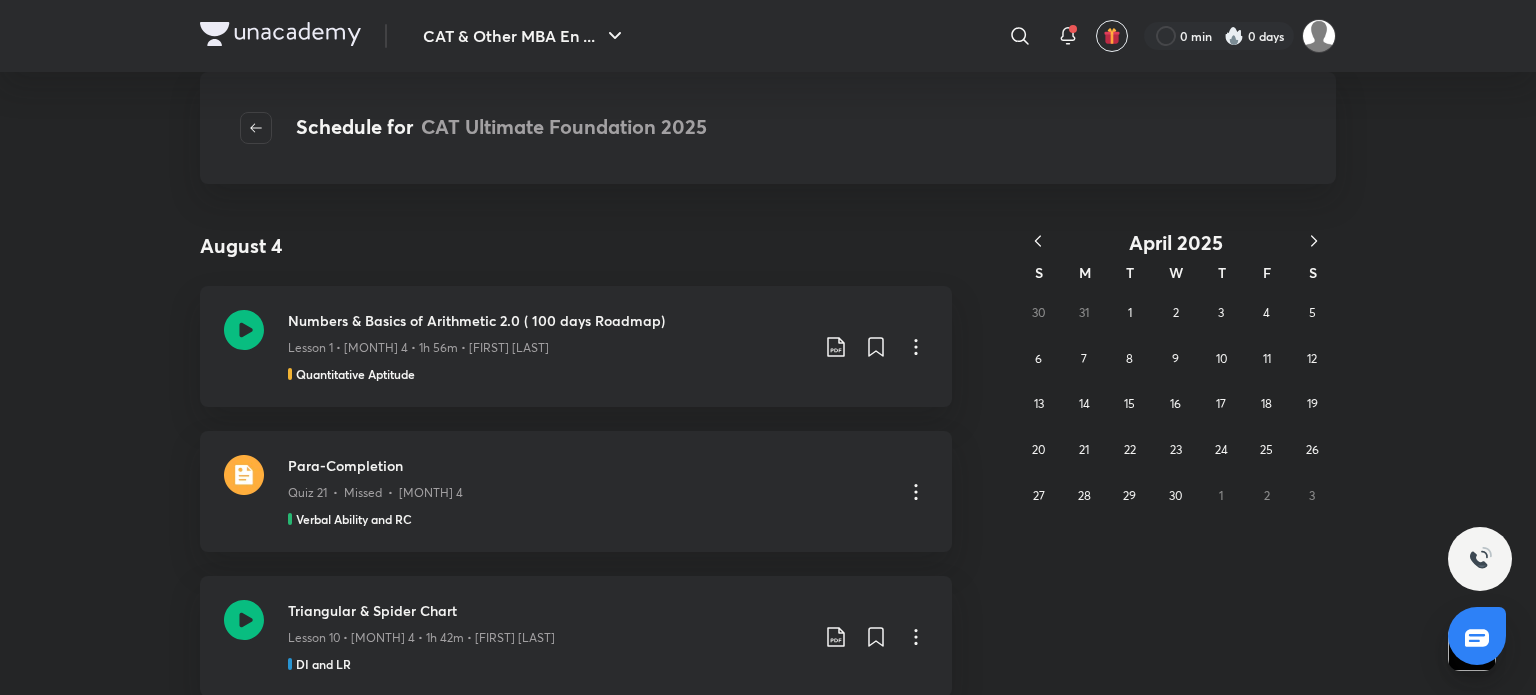 click 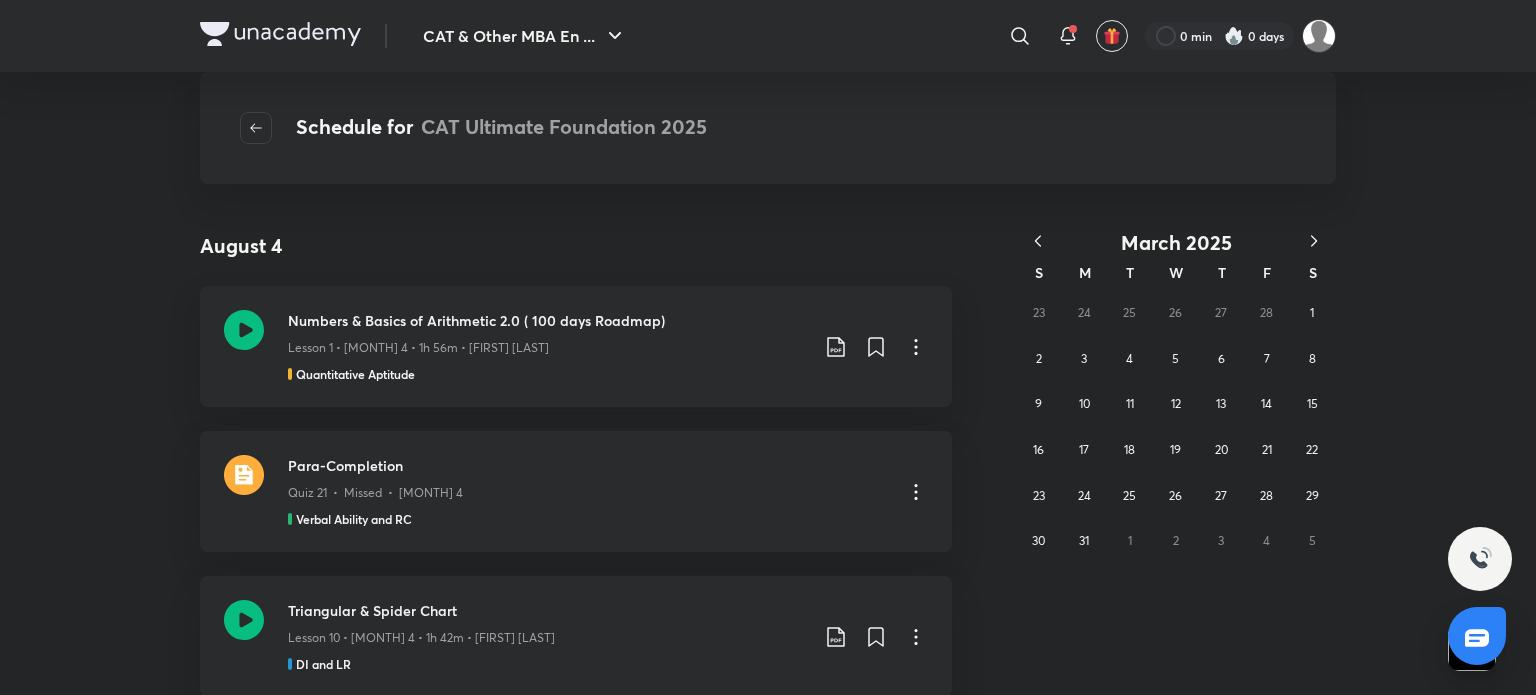 click 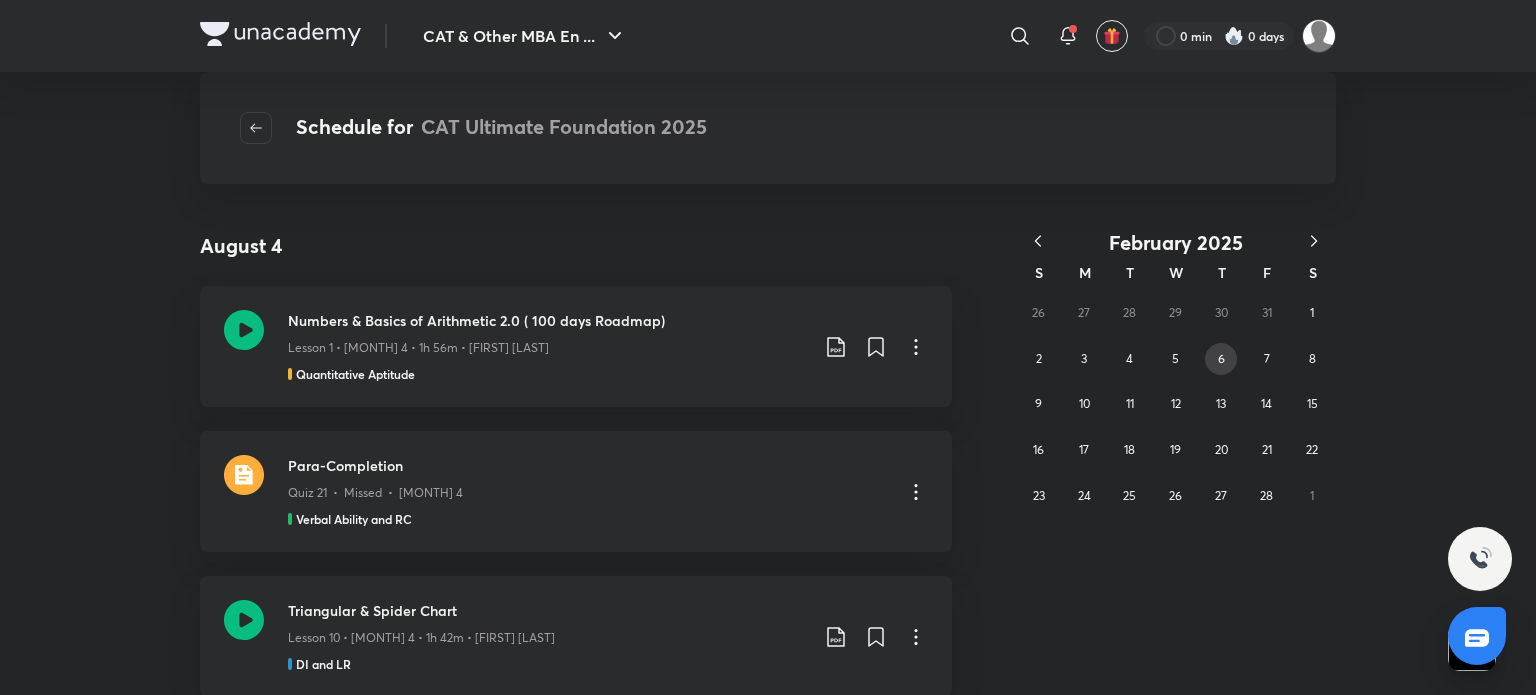 click on "6" at bounding box center [1221, 358] 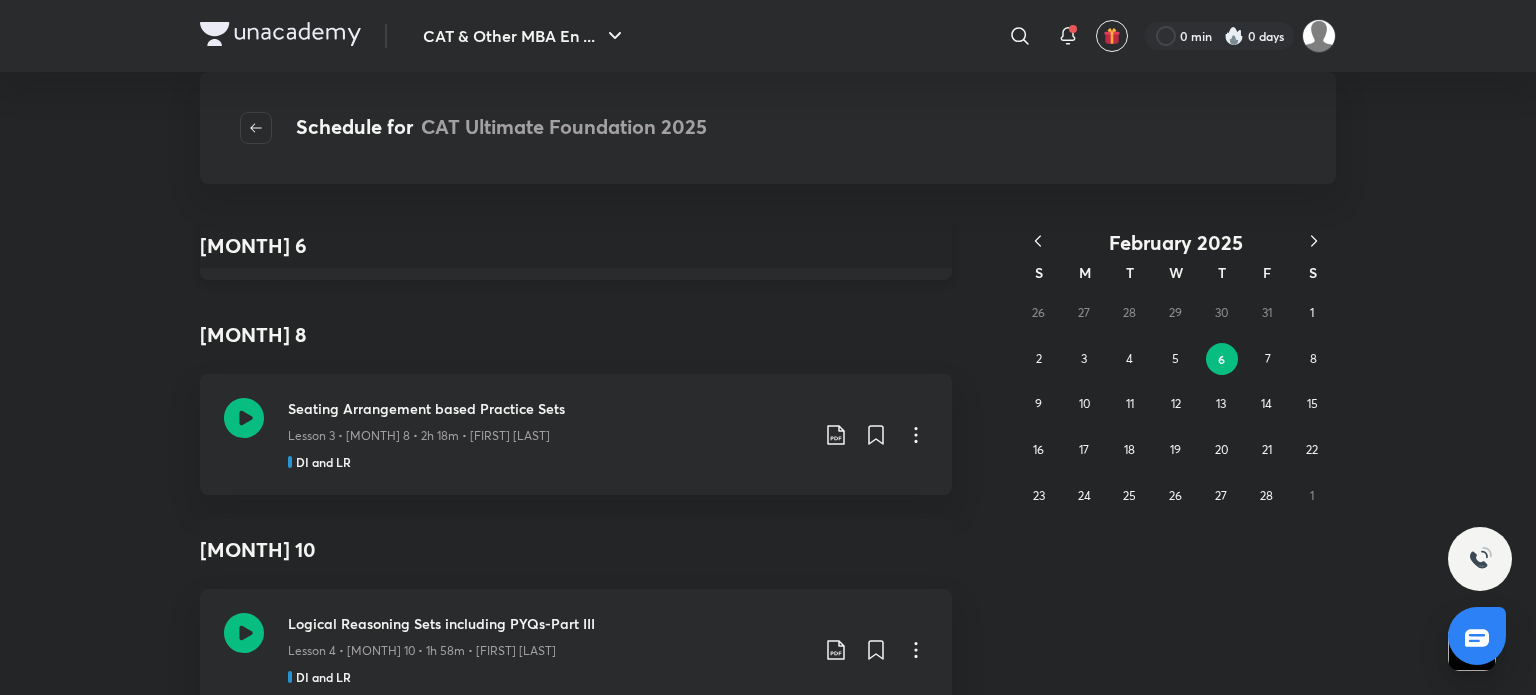 scroll, scrollTop: 126, scrollLeft: 0, axis: vertical 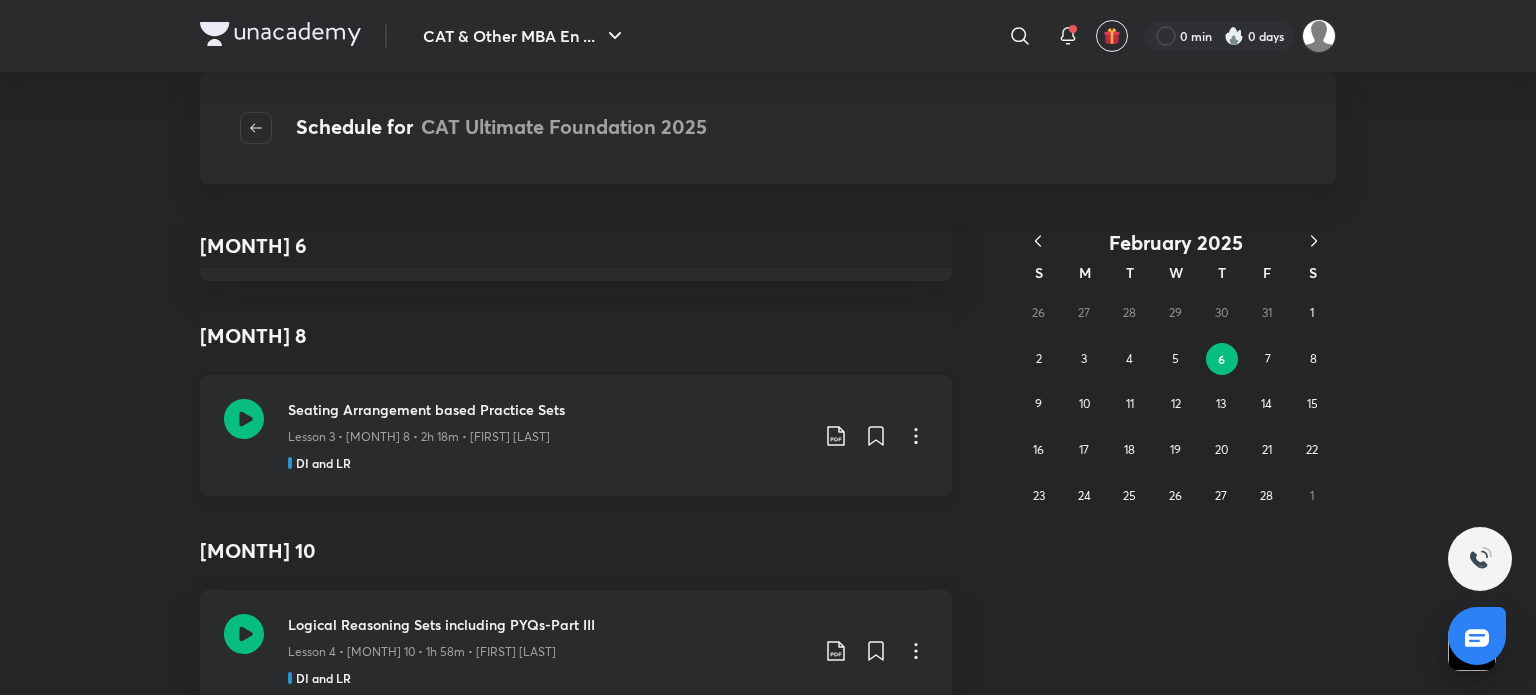 click on "Lesson 3 • [MONTH] 8 • 2h 18m • [FIRST] [LAST]" at bounding box center [419, 437] 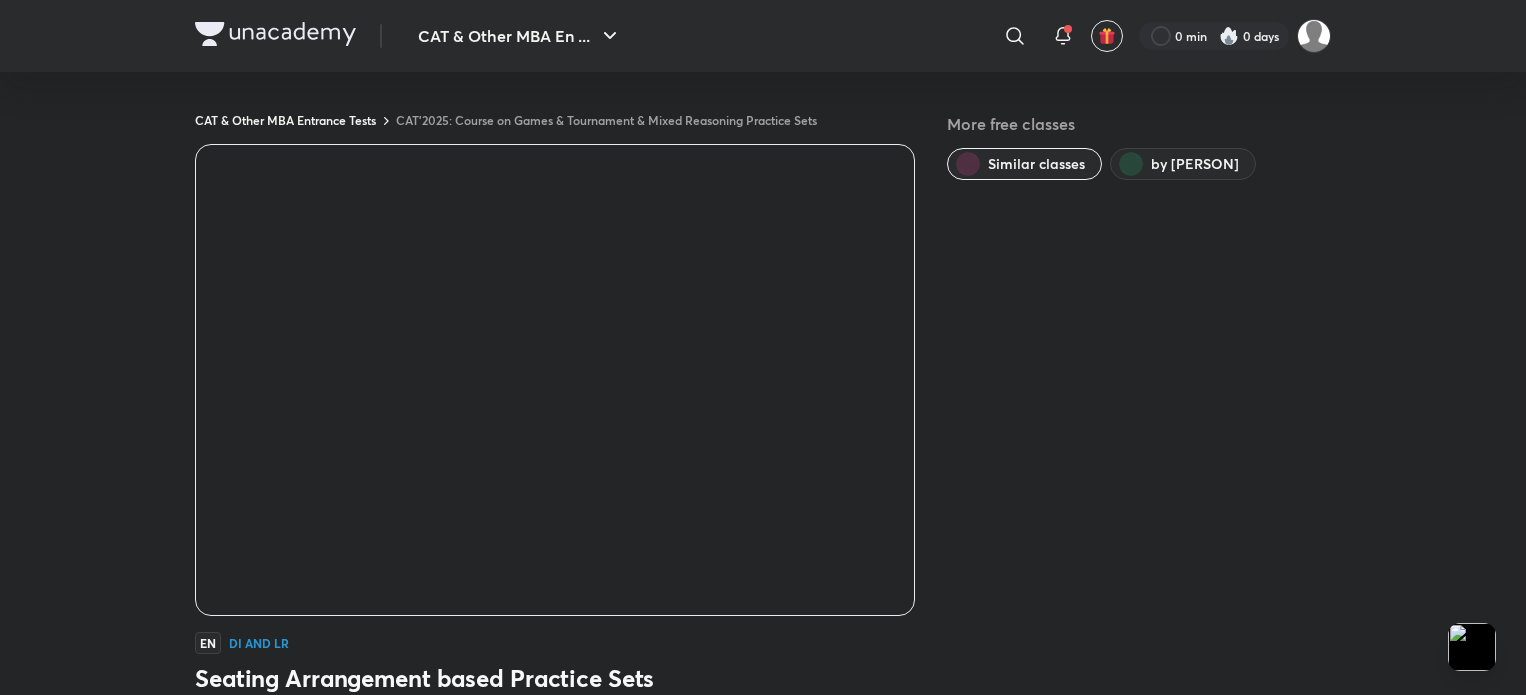 scroll, scrollTop: 0, scrollLeft: 0, axis: both 